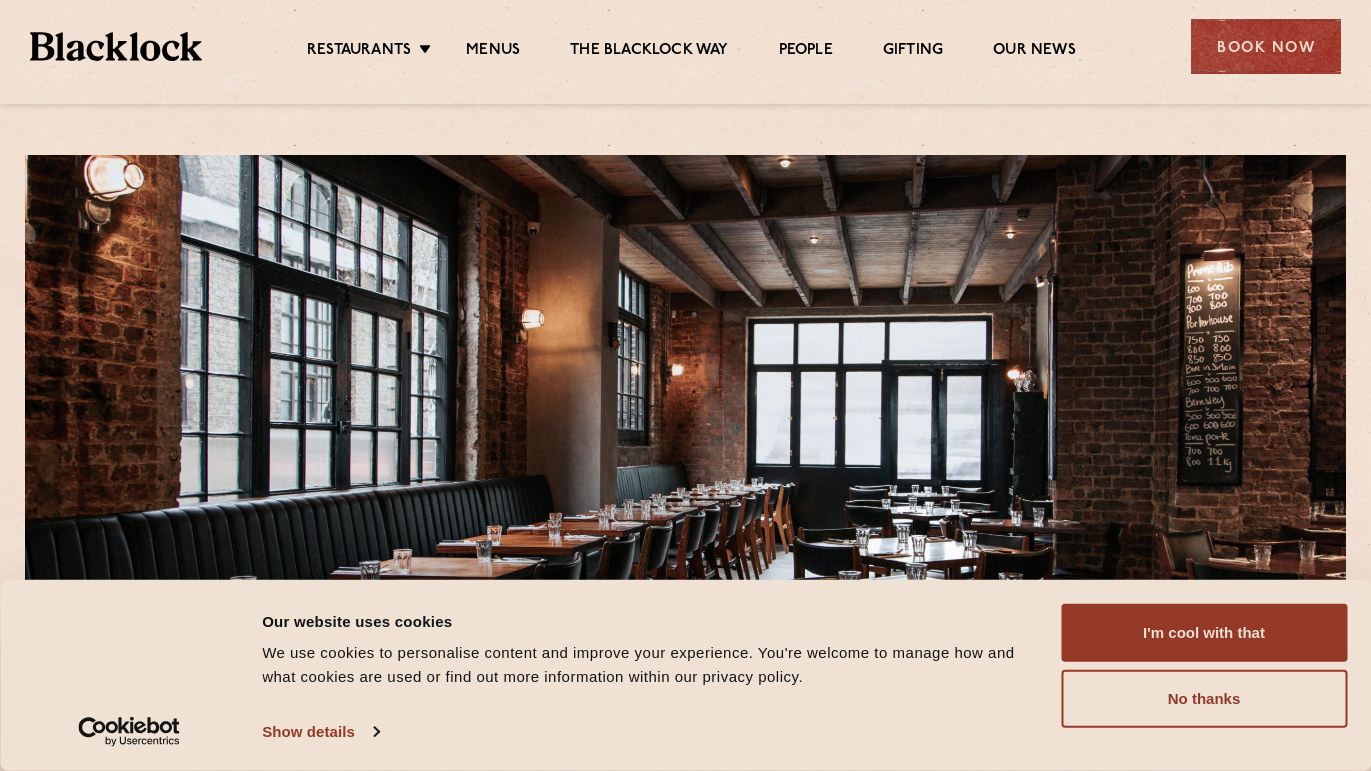 scroll, scrollTop: 0, scrollLeft: 0, axis: both 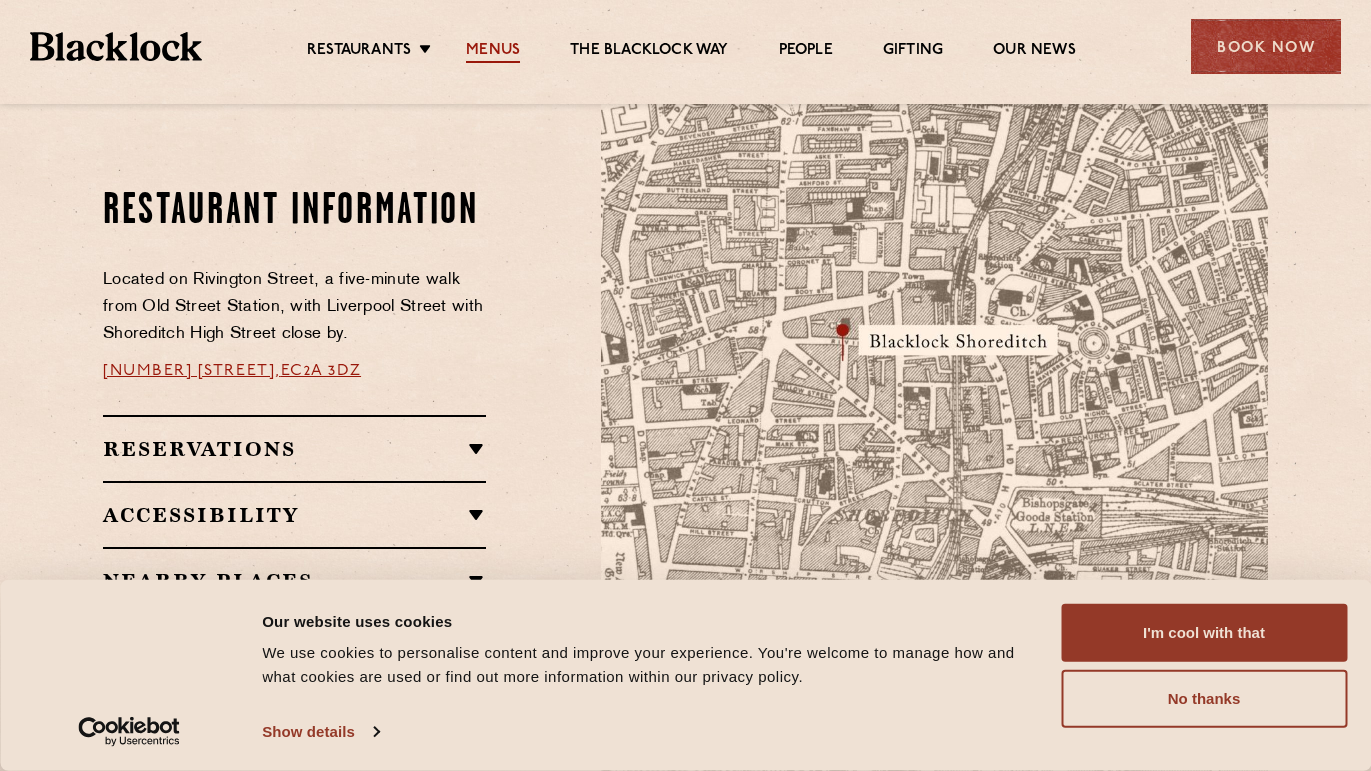 click on "Menus" at bounding box center [493, 52] 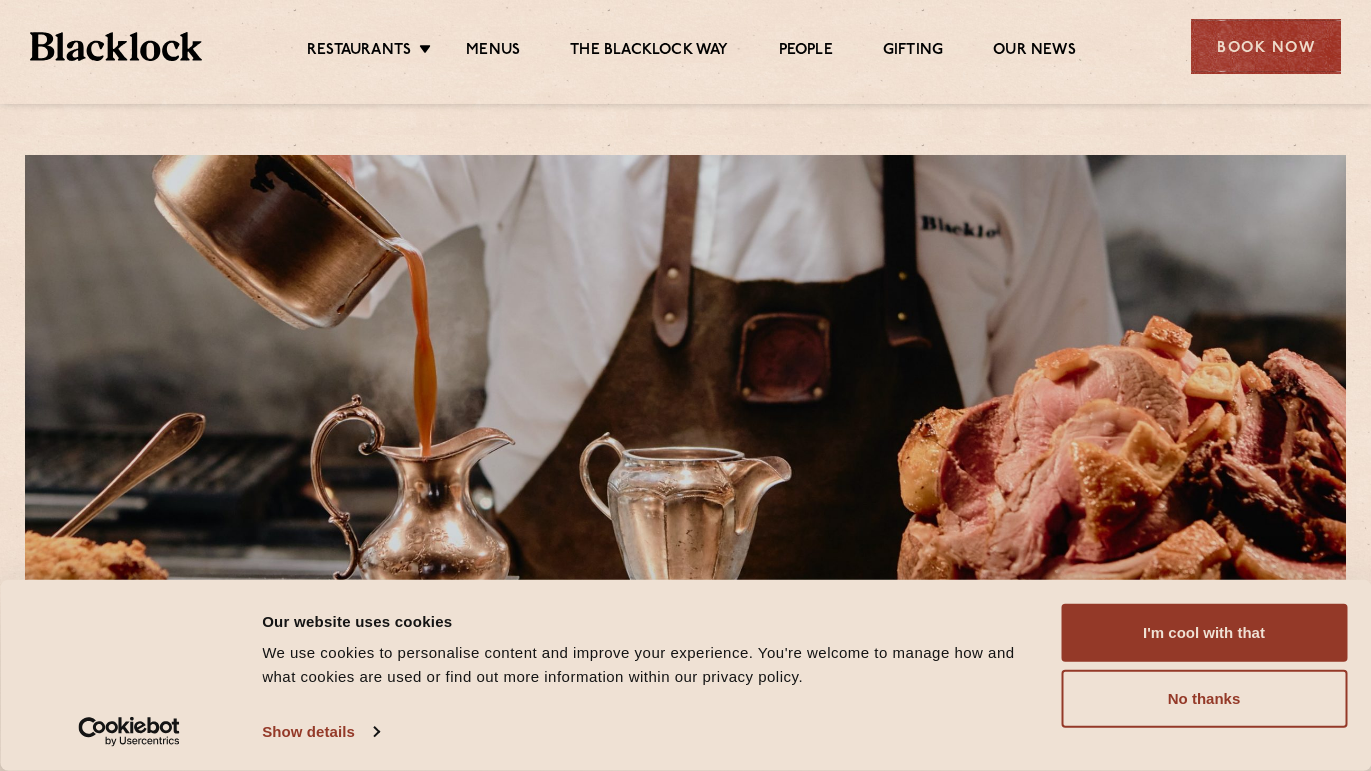 scroll, scrollTop: 0, scrollLeft: 0, axis: both 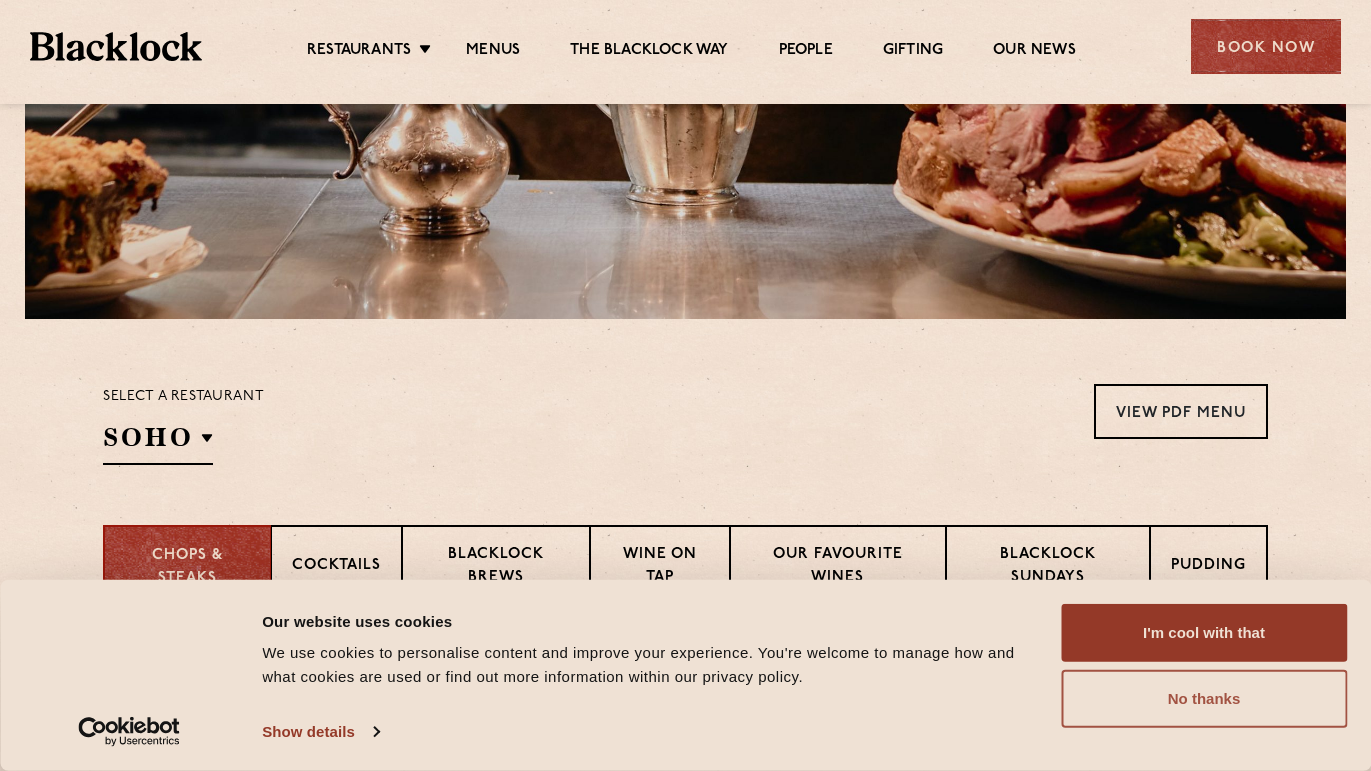click on "No thanks" at bounding box center [1204, 699] 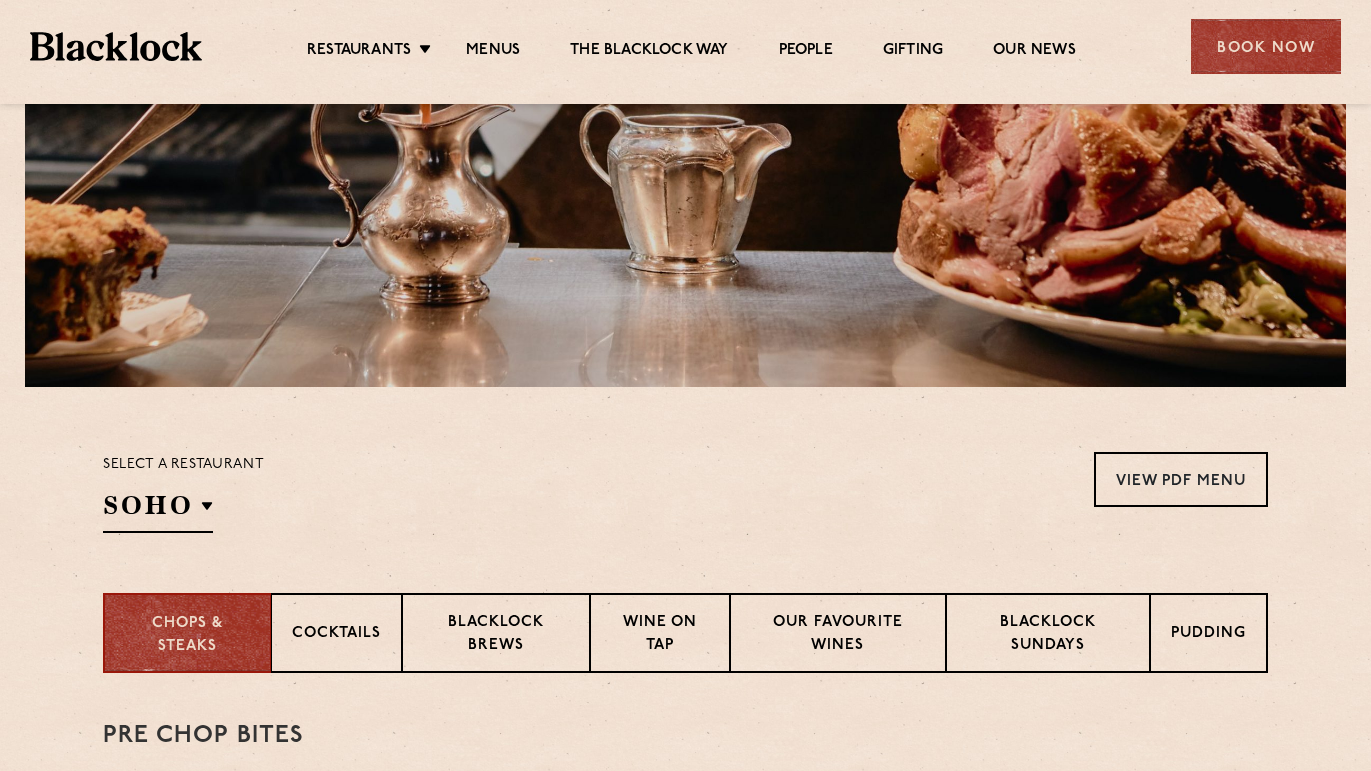 scroll, scrollTop: 0, scrollLeft: 0, axis: both 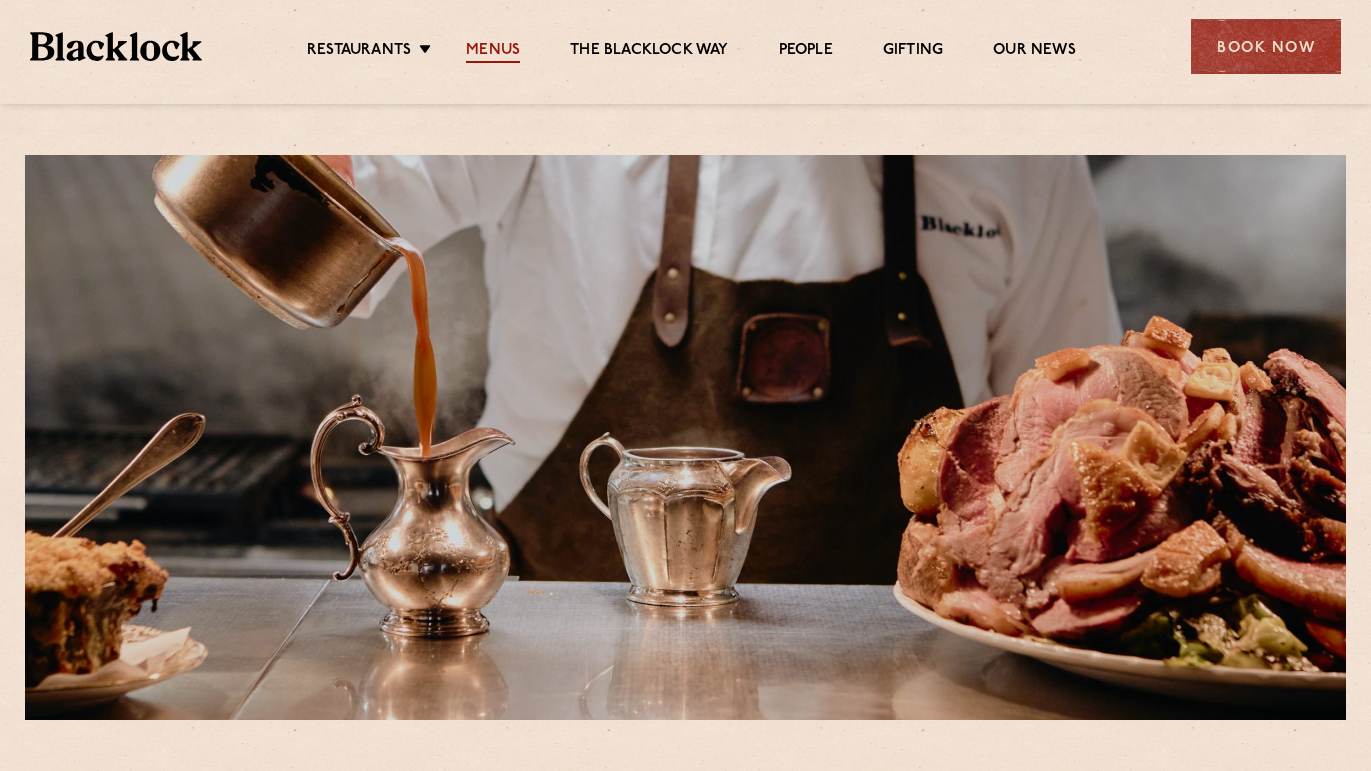 click on "Menus" at bounding box center (493, 52) 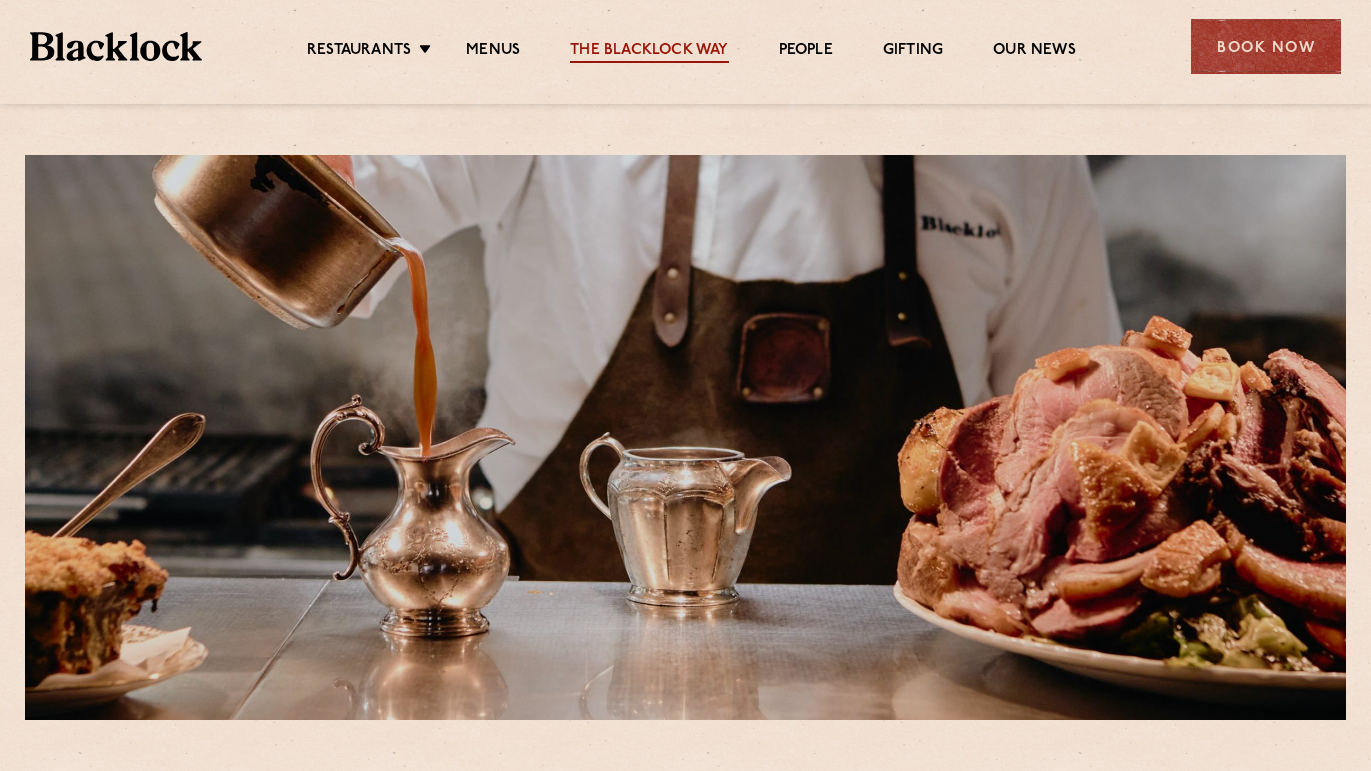 scroll, scrollTop: 0, scrollLeft: 0, axis: both 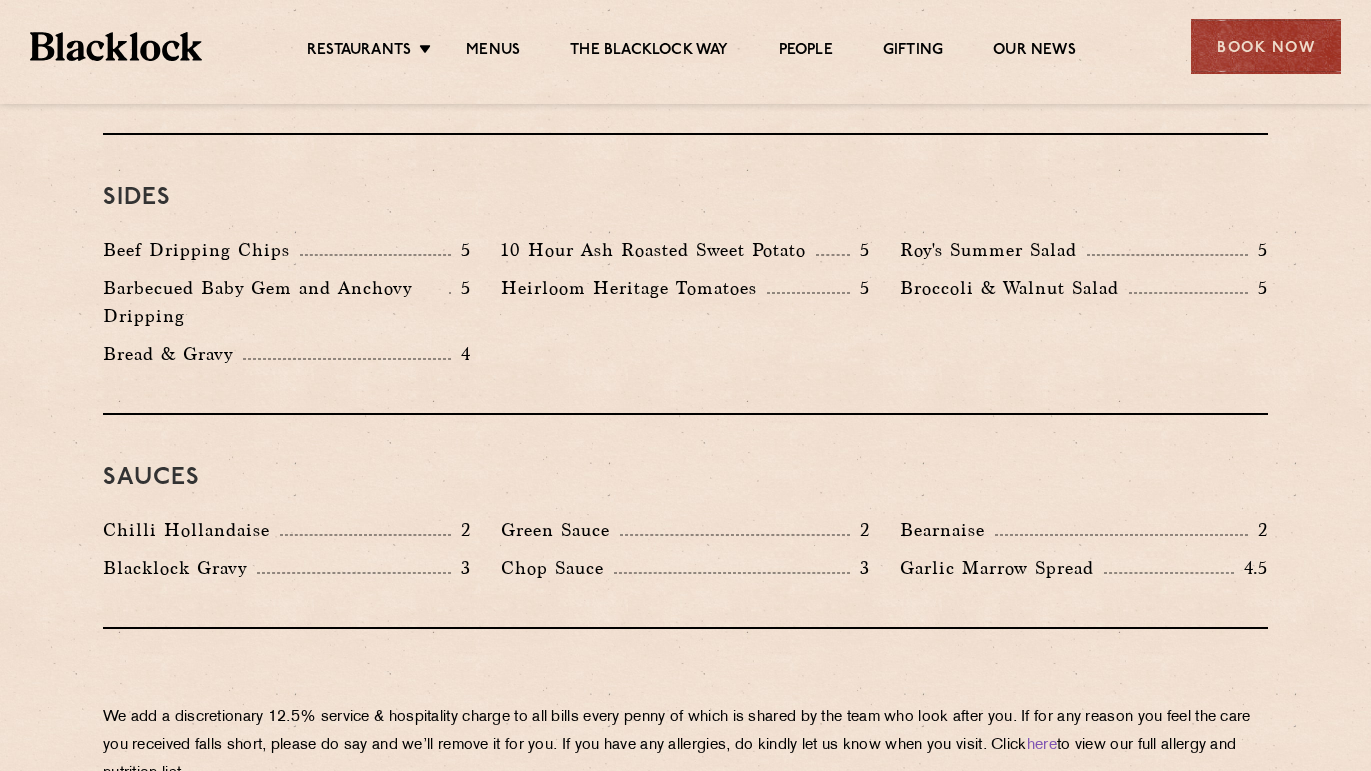 click on "Broccoli & Walnut Salad" at bounding box center (1014, 288) 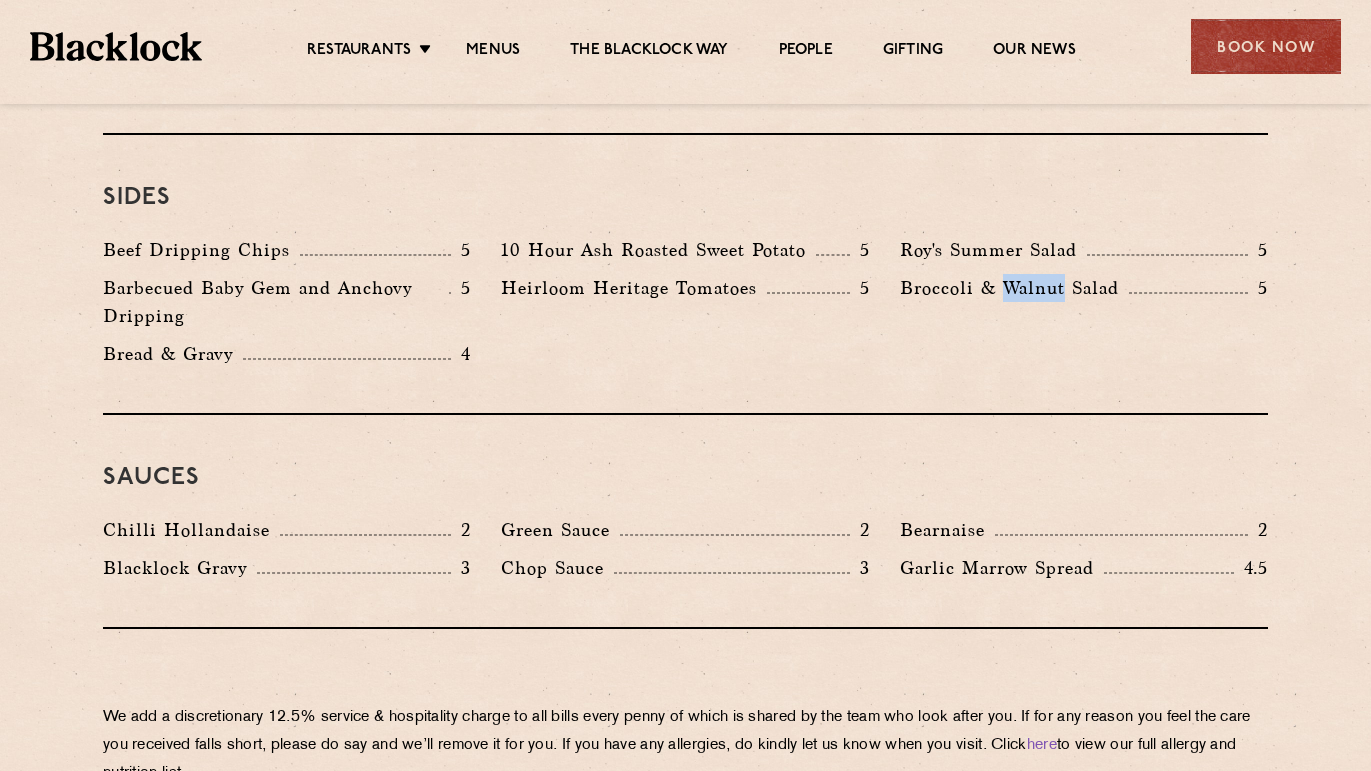click on "Broccoli & Walnut Salad" at bounding box center (1014, 288) 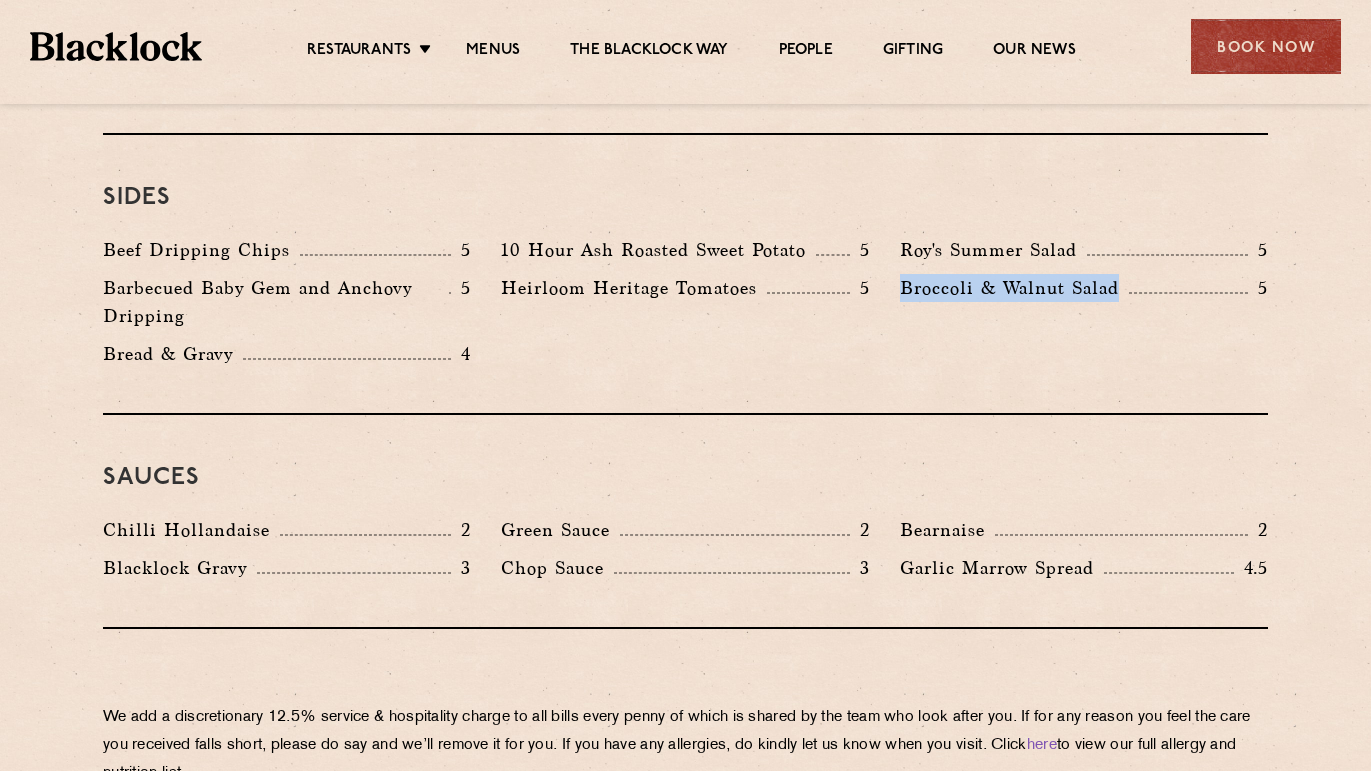 click on "Broccoli & Walnut Salad 5" at bounding box center (1084, 307) 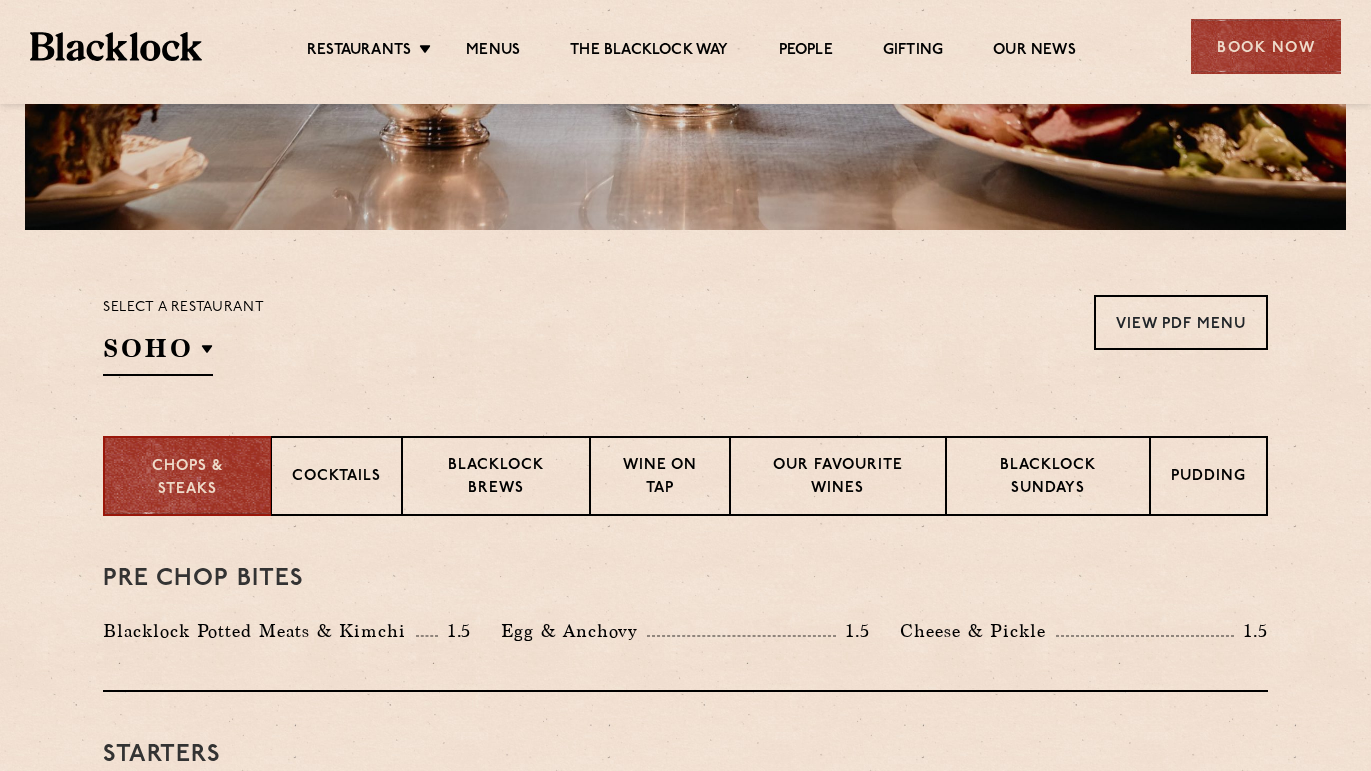 scroll, scrollTop: 495, scrollLeft: 0, axis: vertical 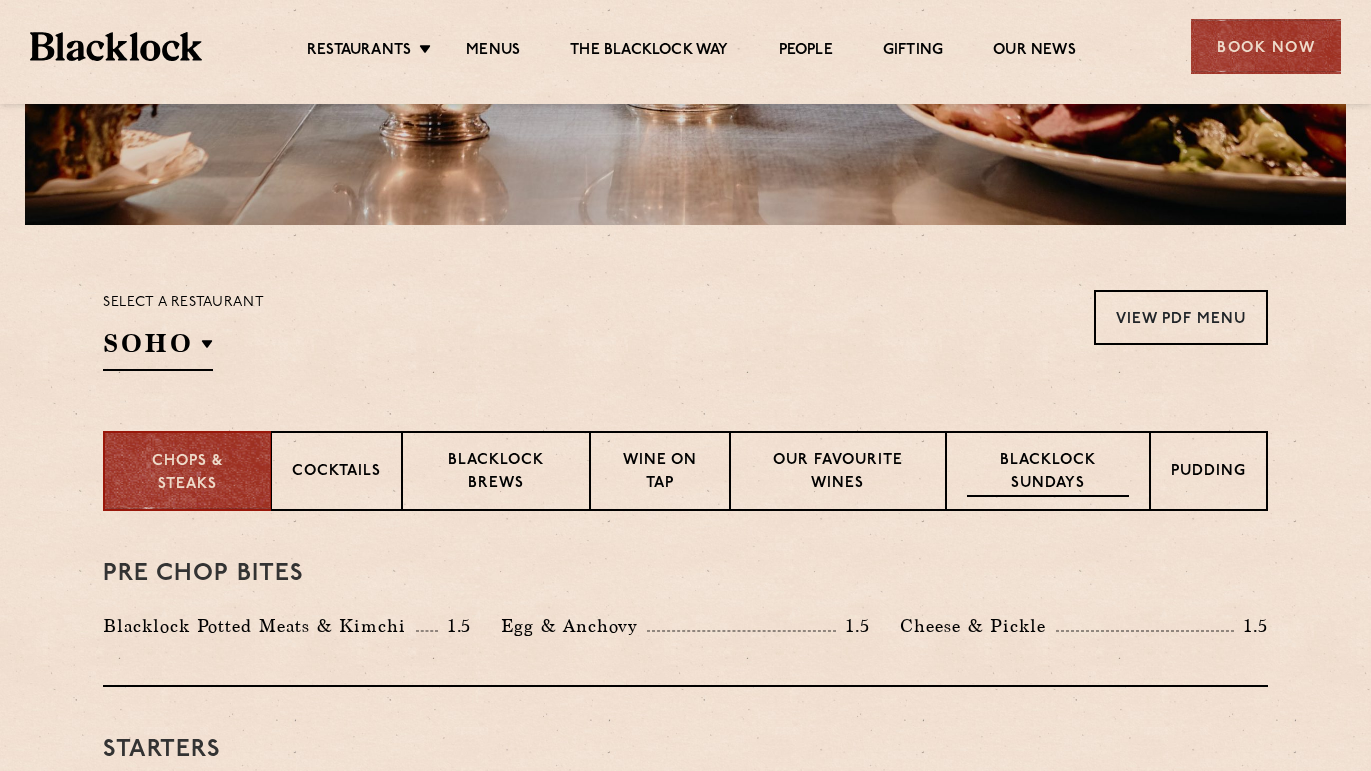 click on "Blacklock Sundays" at bounding box center (1048, 473) 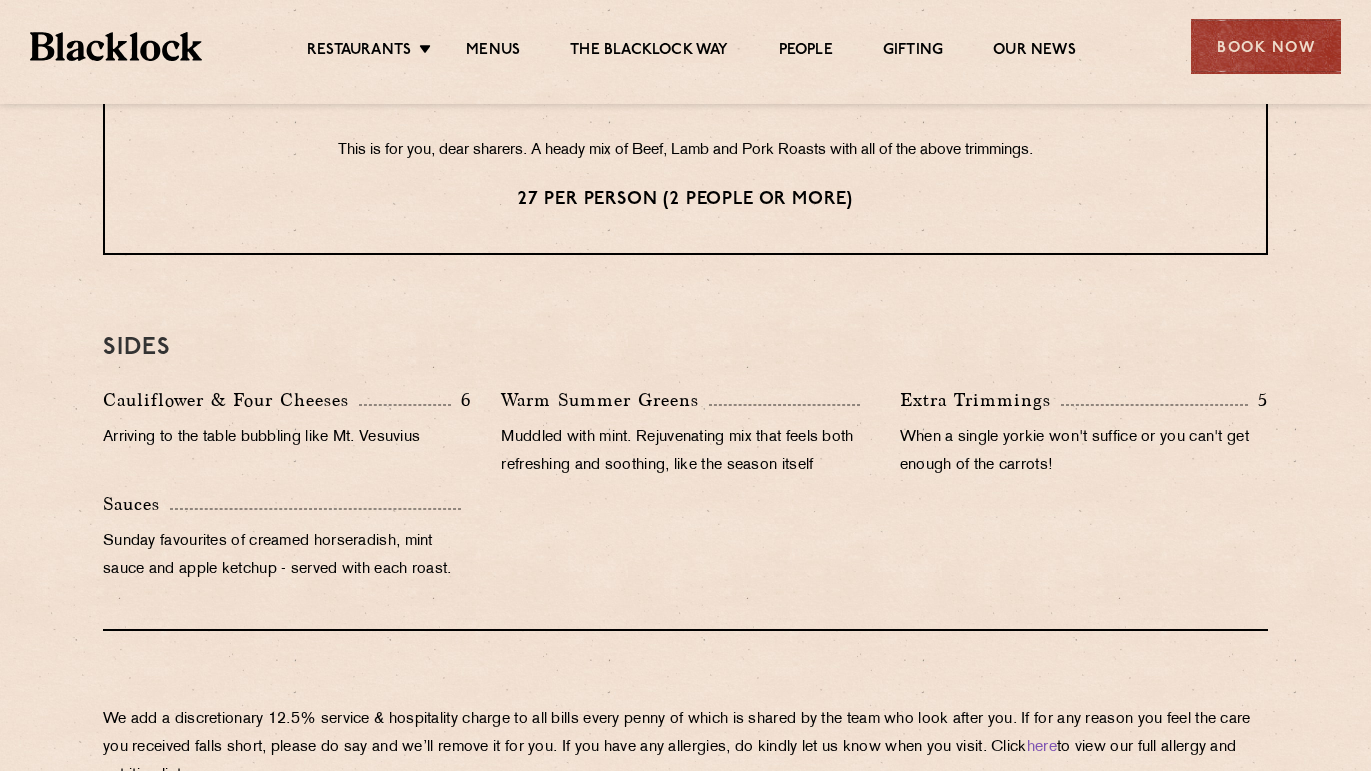 scroll, scrollTop: 1789, scrollLeft: 0, axis: vertical 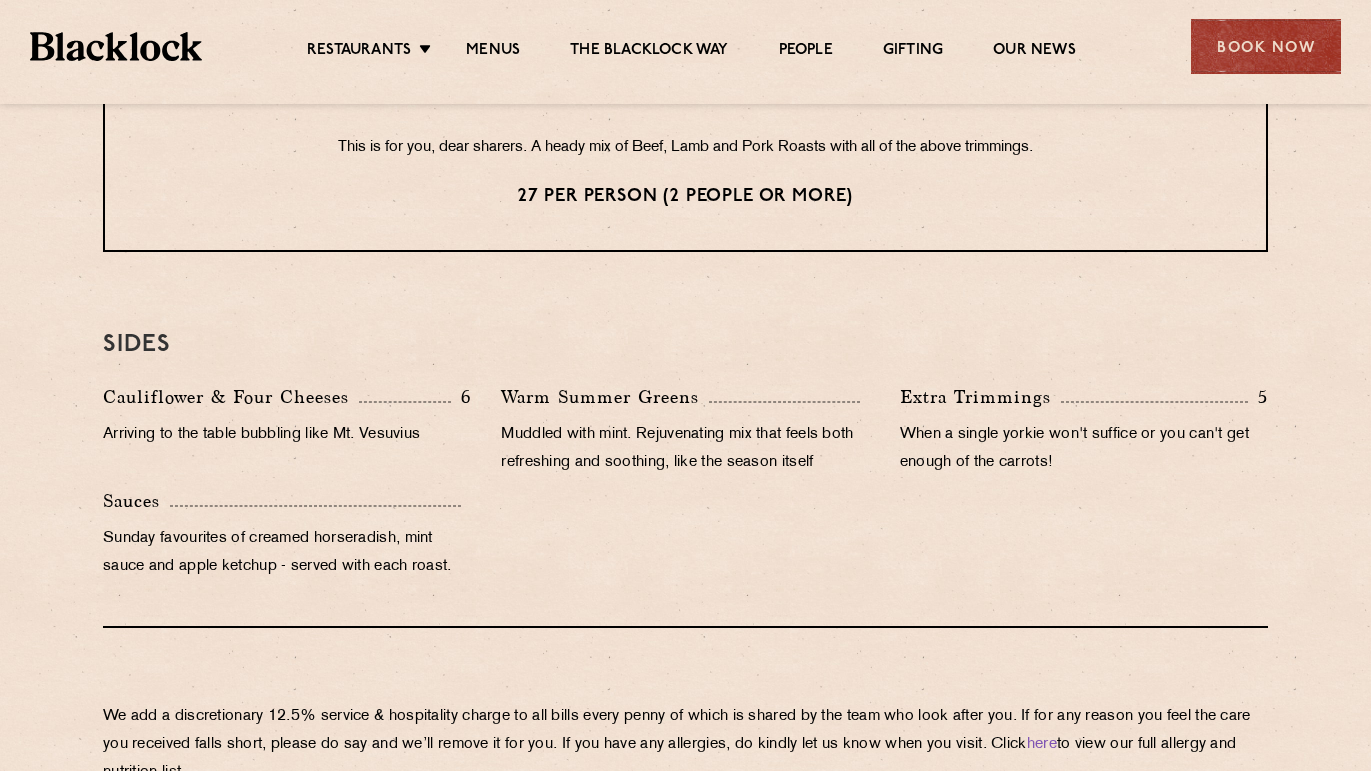 click on "Cauliflower & Four Cheeses 6 Arriving to the table bubbling like Mt. Vesuvius Warm Summer Greens Muddled with mint. Rejuvenating mix that feels both refreshing and soothing, like the season itself Extra Trimmings 5 When a single yorkie won't suffice or you can't get enough of the carrots! Sauces Sunday favourites of creamed horseradish, mint sauce and apple ketchup - served with each roast." at bounding box center (685, 487) 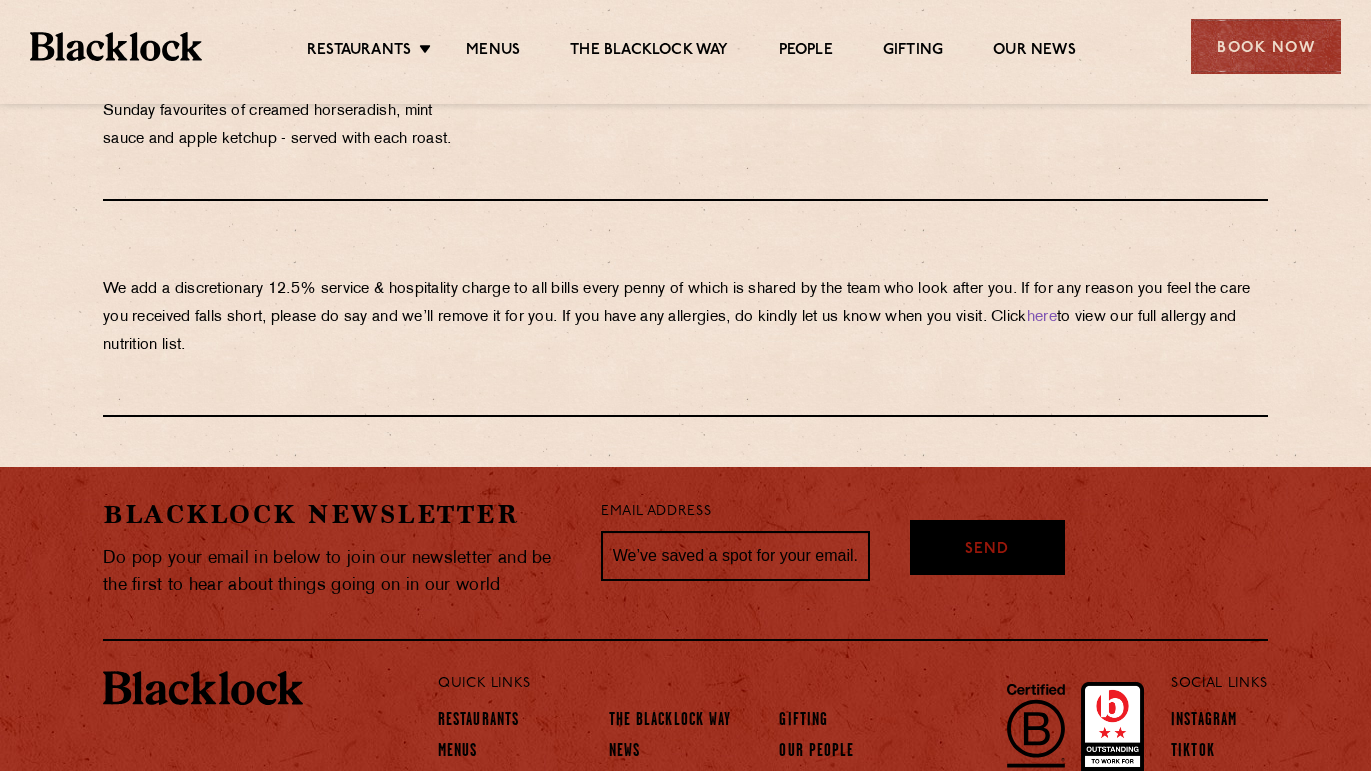 scroll, scrollTop: 2345, scrollLeft: 0, axis: vertical 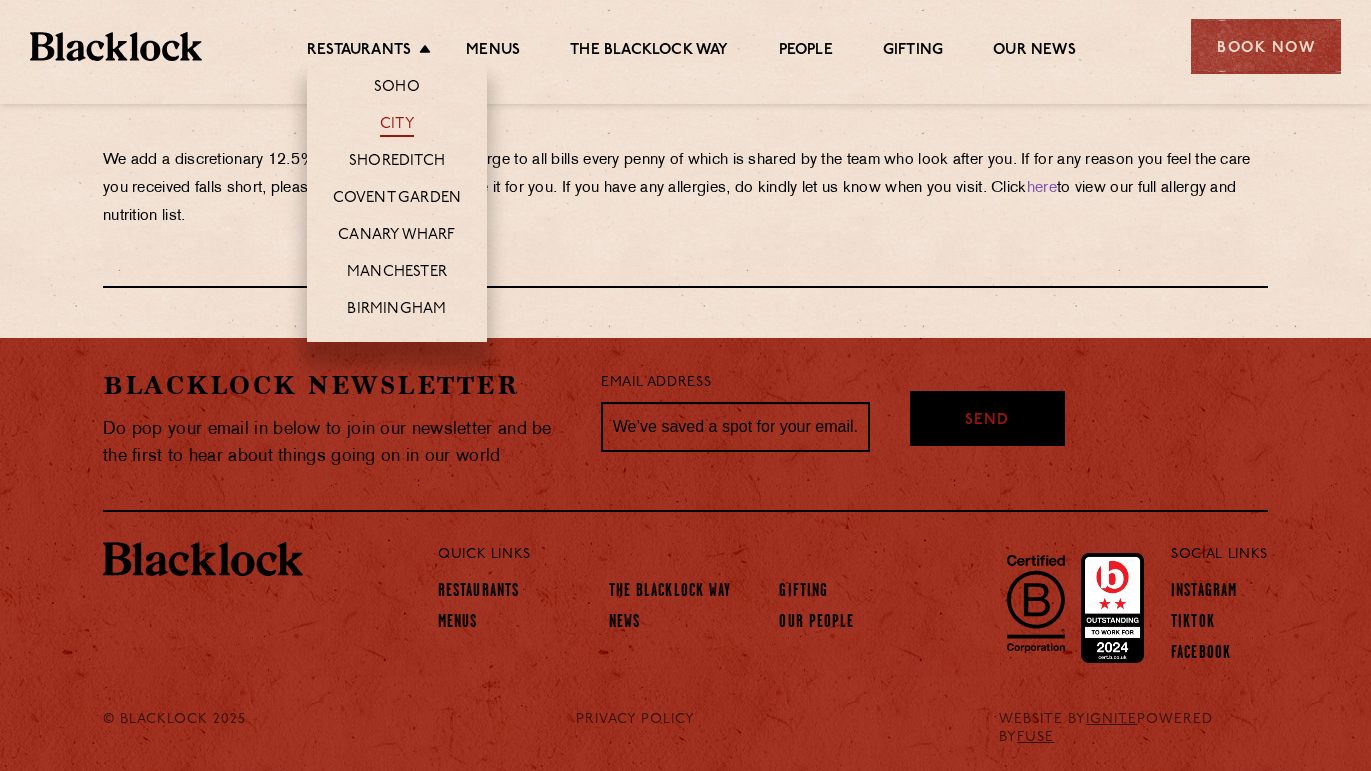 click on "City" at bounding box center (397, 126) 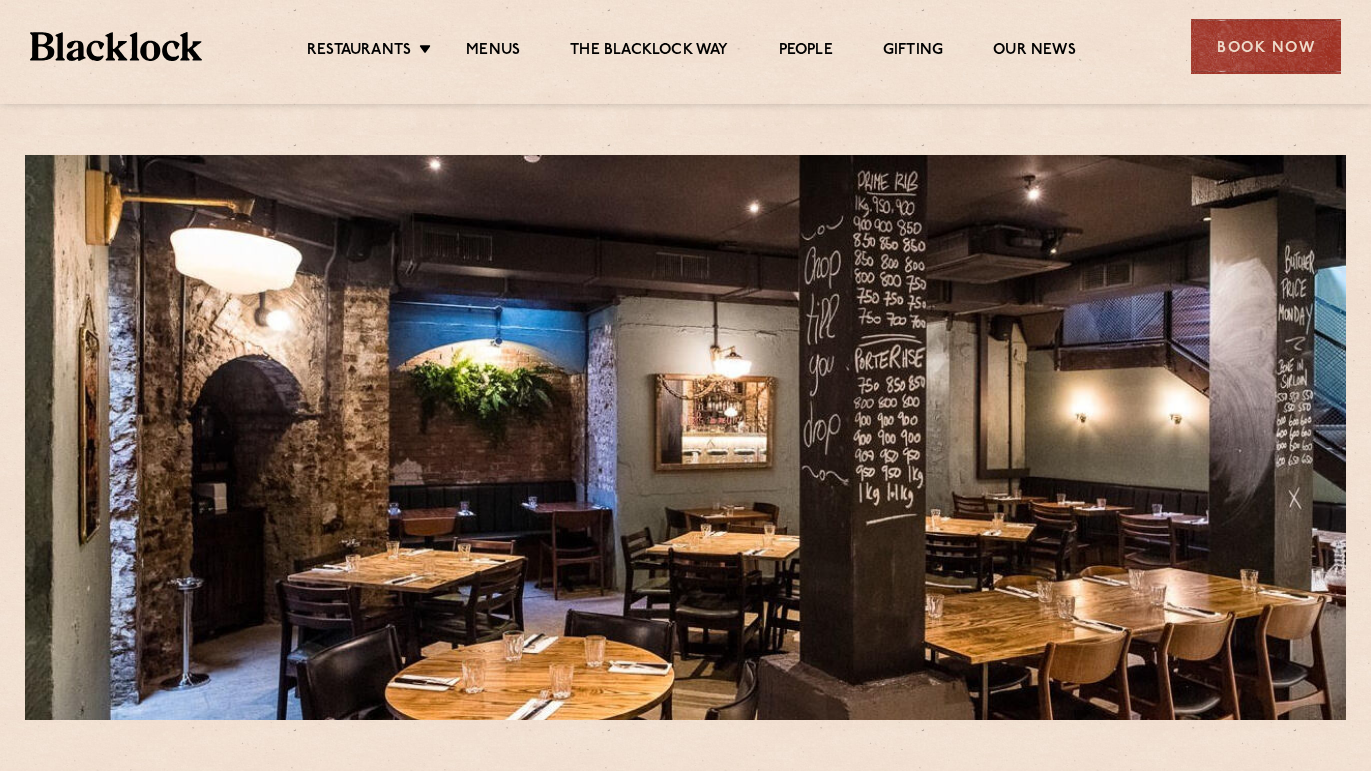 scroll, scrollTop: 0, scrollLeft: 0, axis: both 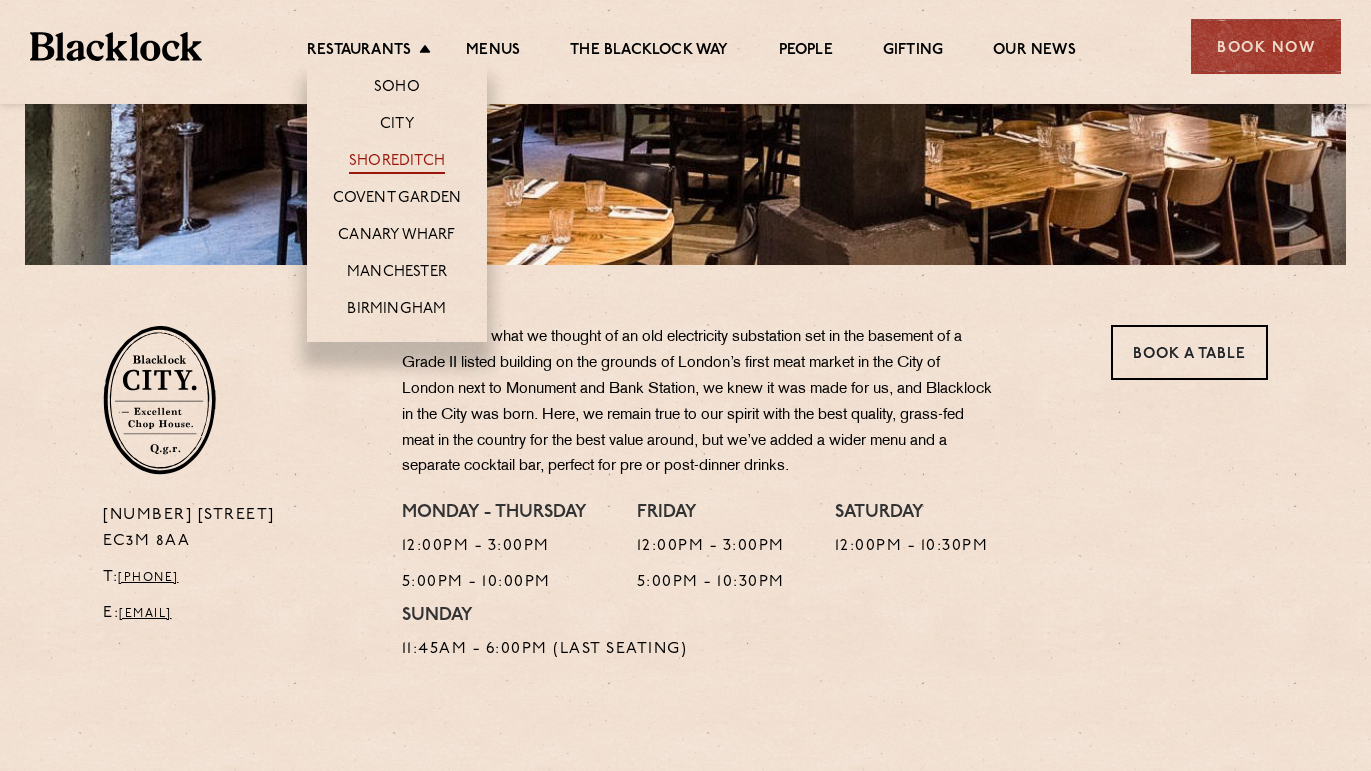 click on "Shoreditch" at bounding box center (397, 163) 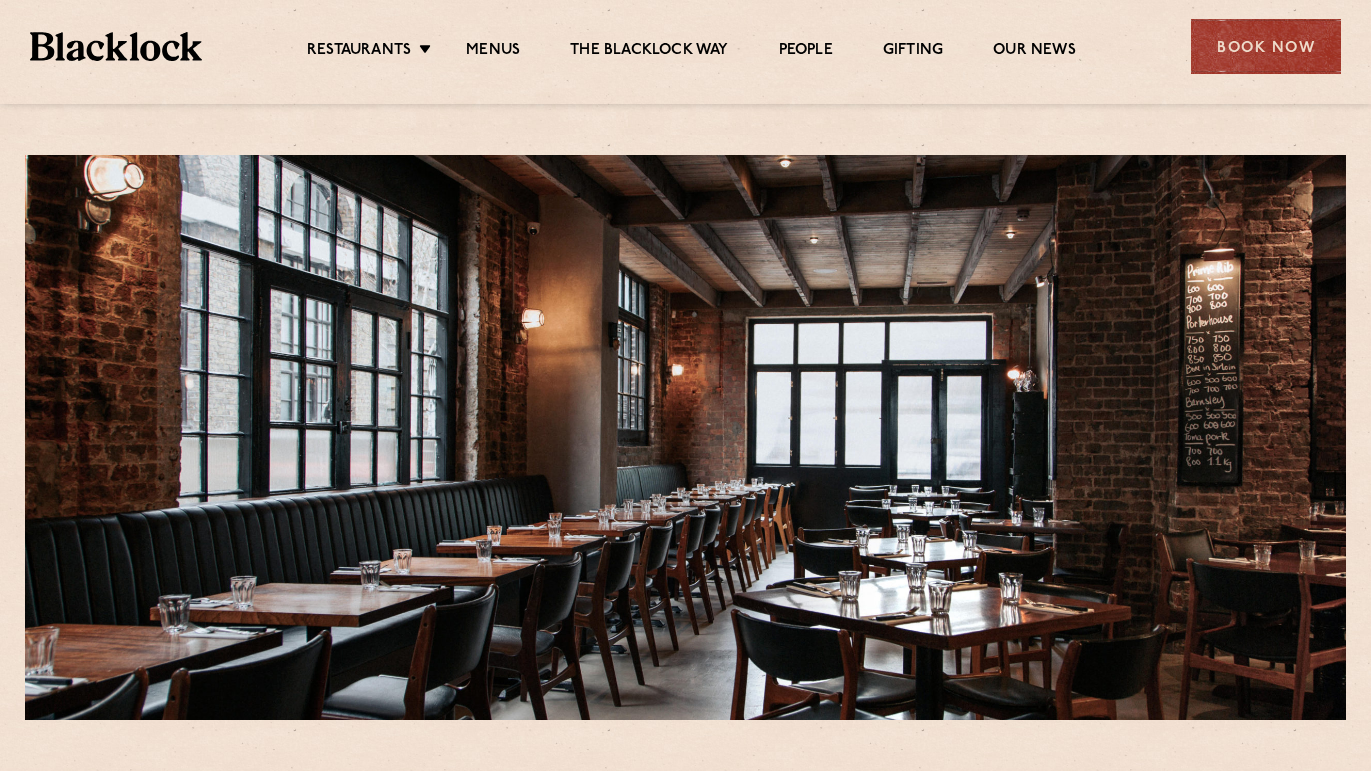scroll, scrollTop: 0, scrollLeft: 0, axis: both 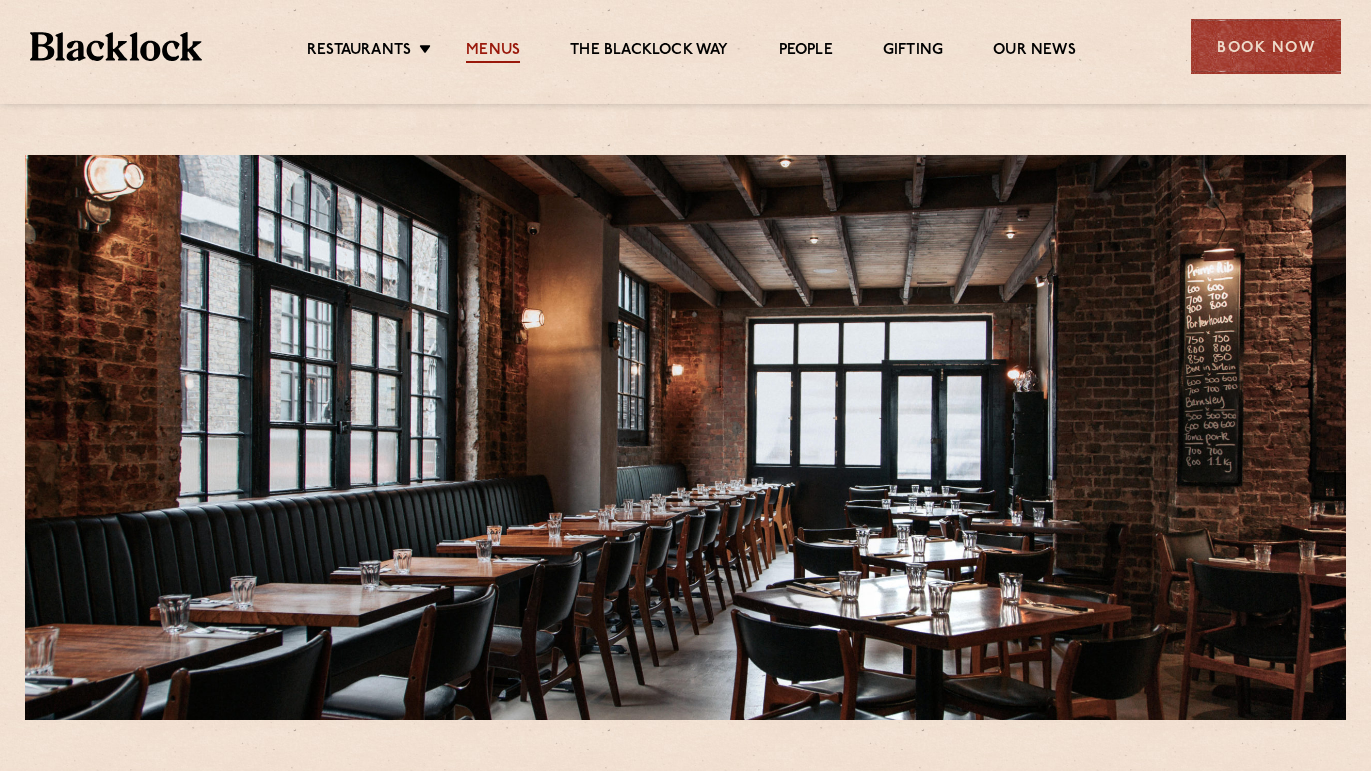 click on "Menus" at bounding box center (493, 52) 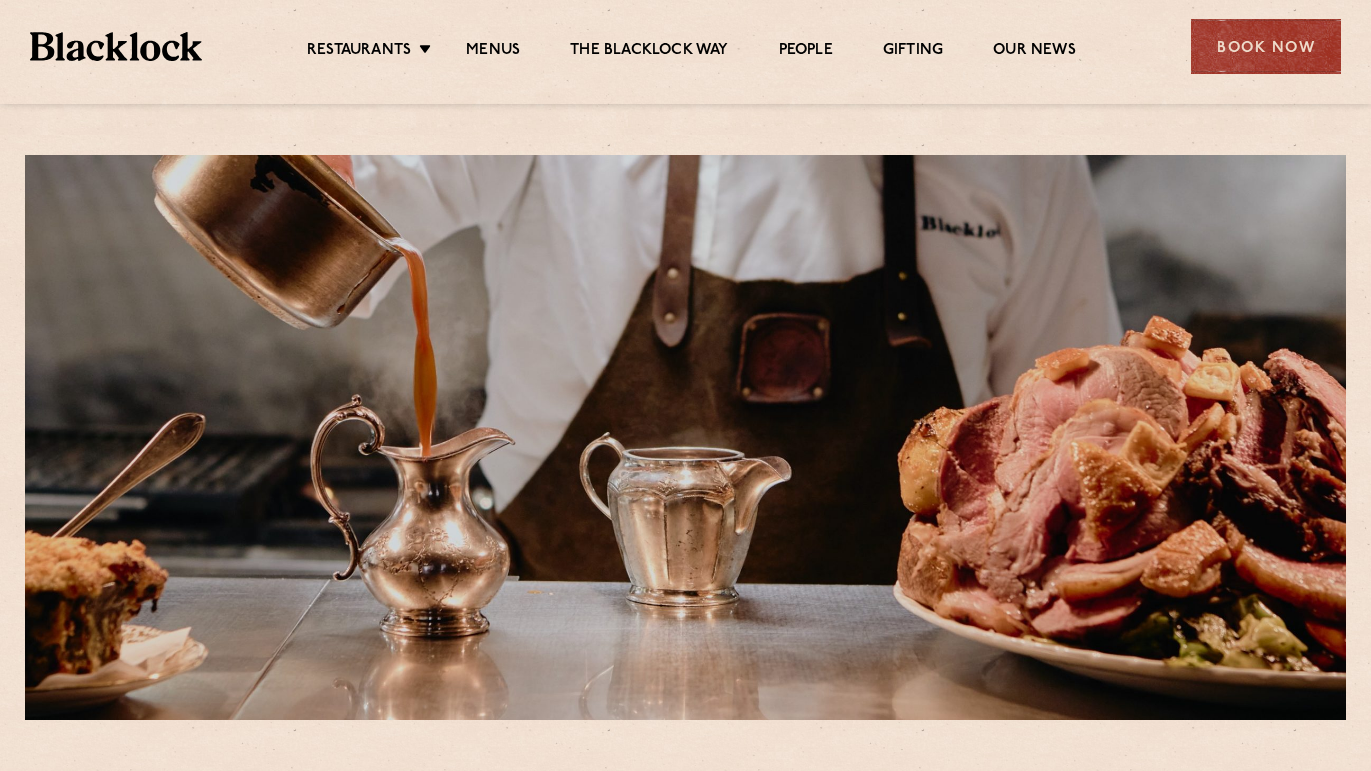 scroll, scrollTop: 337, scrollLeft: 0, axis: vertical 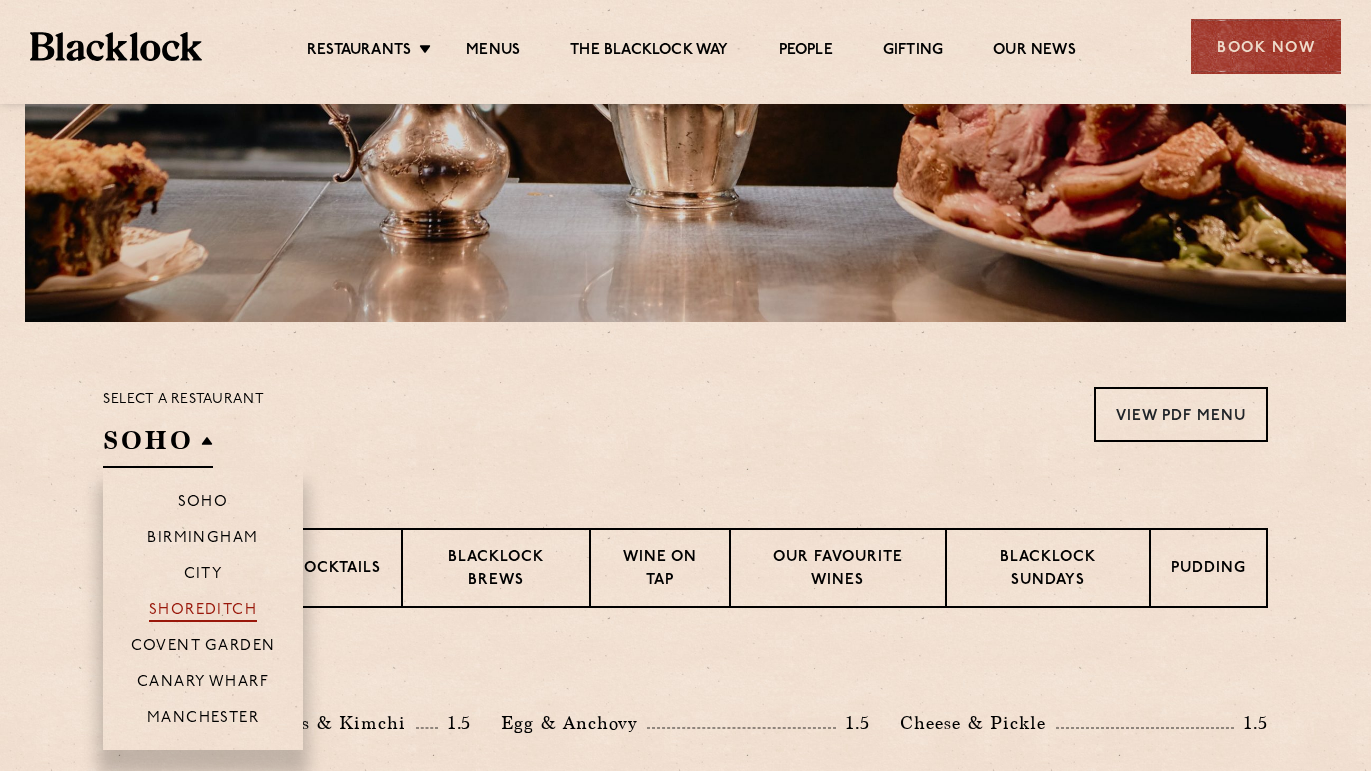 click on "Shoreditch" at bounding box center (203, 612) 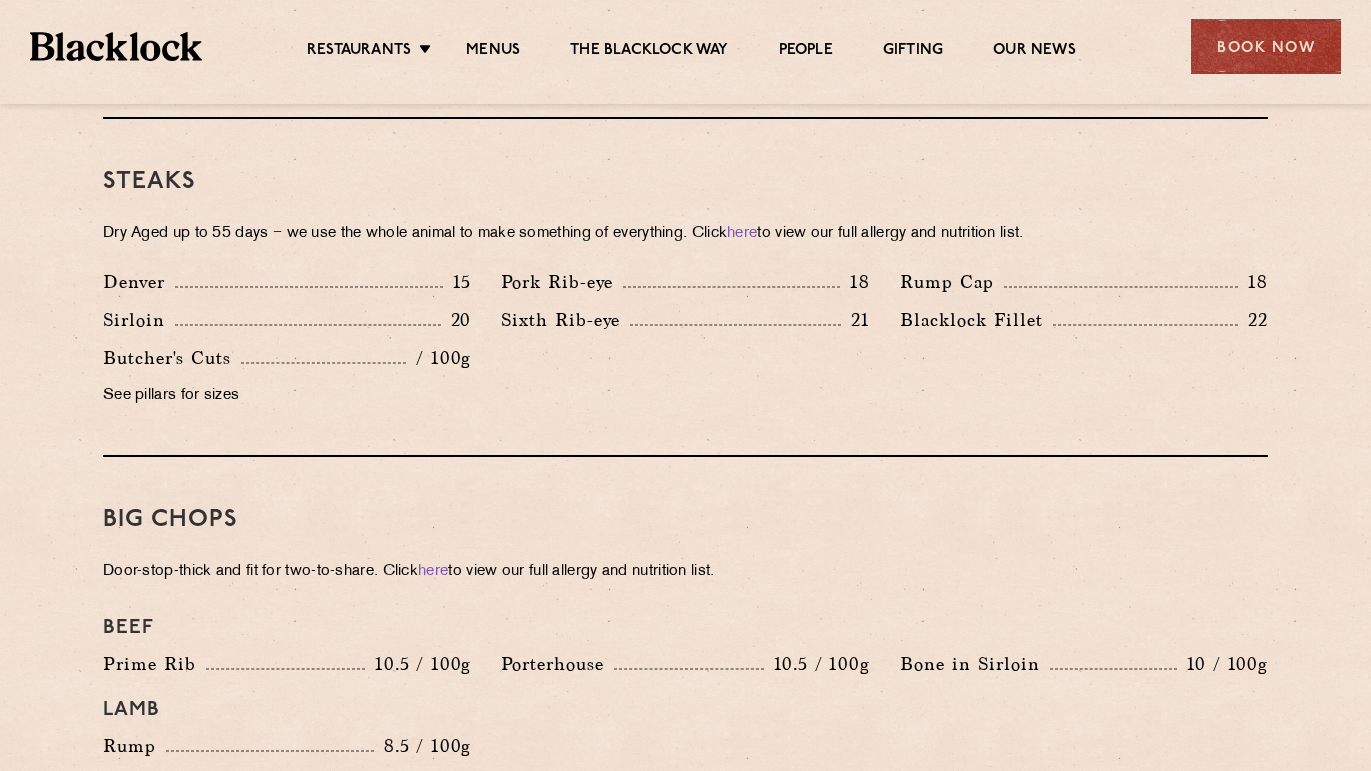 scroll, scrollTop: 1849, scrollLeft: 0, axis: vertical 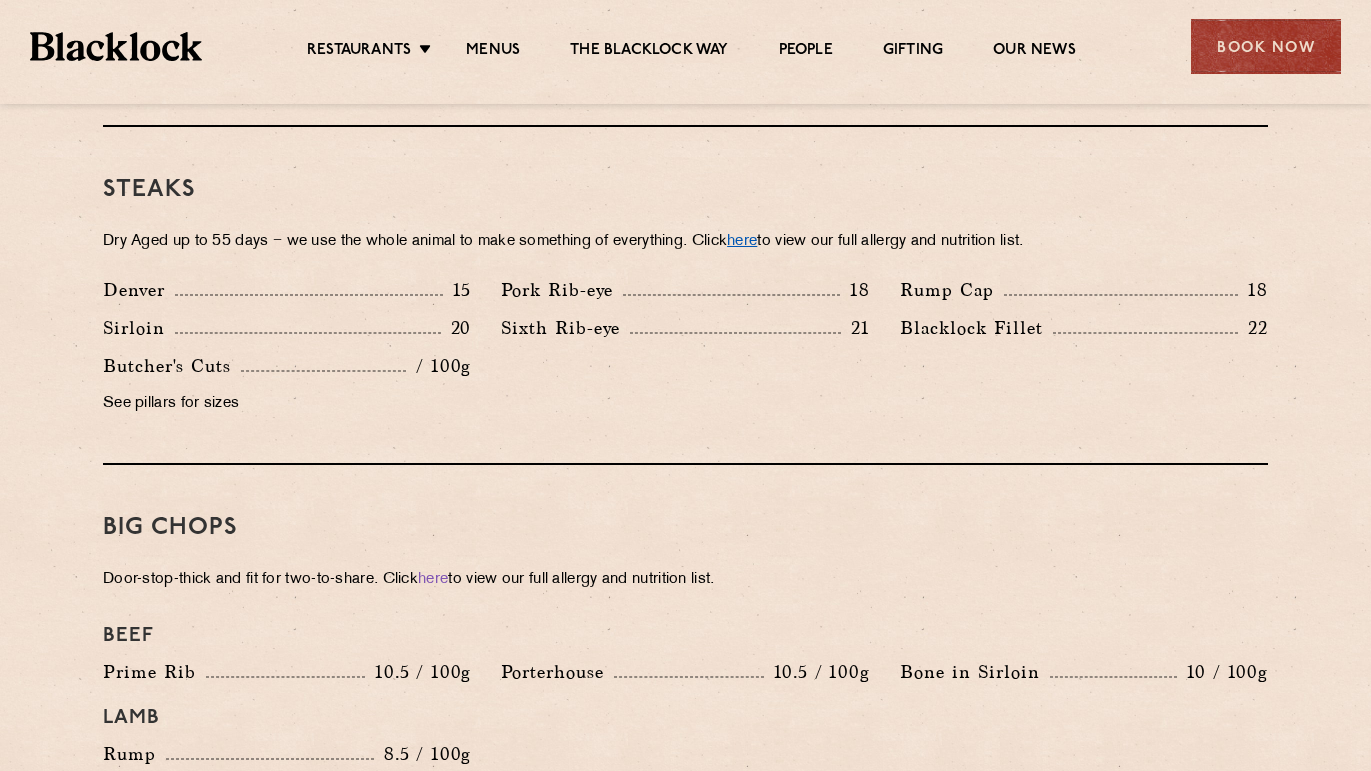 click on "here" at bounding box center (742, 241) 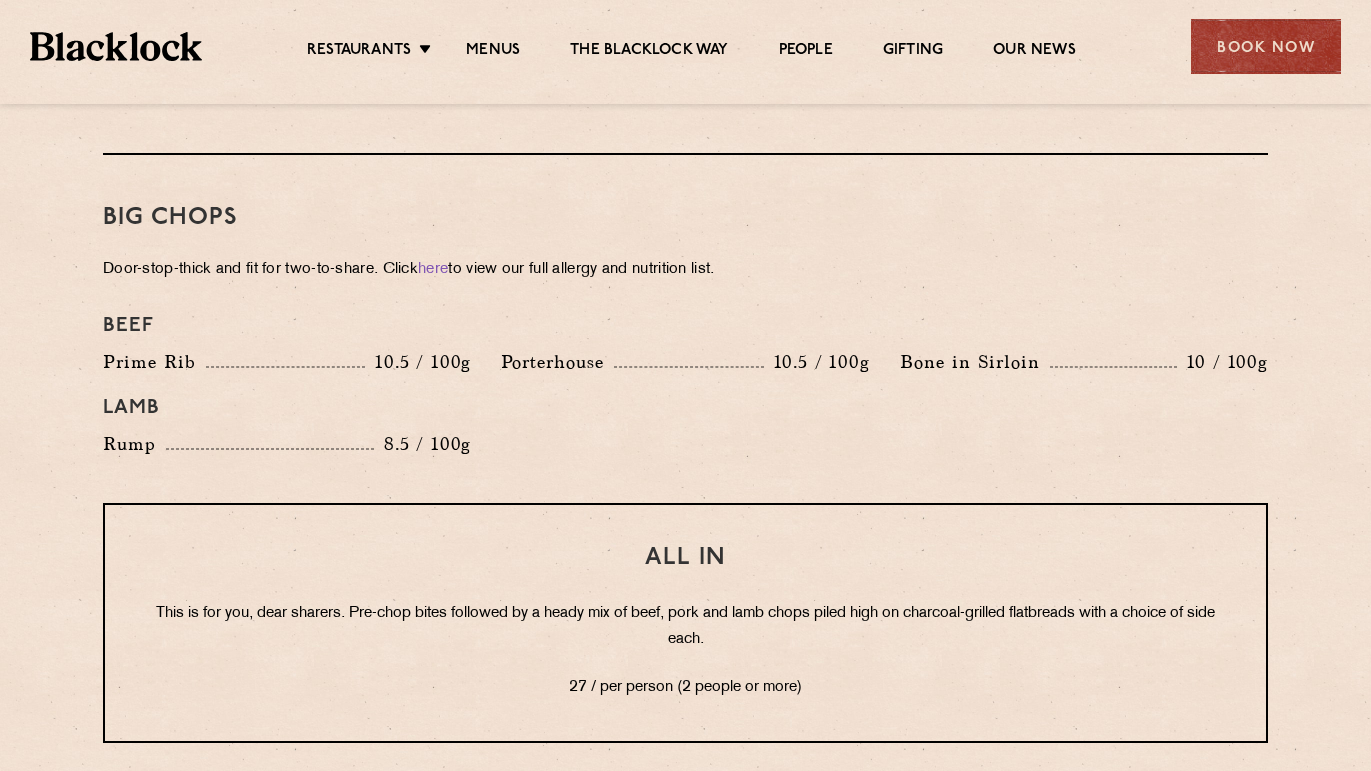 scroll, scrollTop: 2160, scrollLeft: 0, axis: vertical 